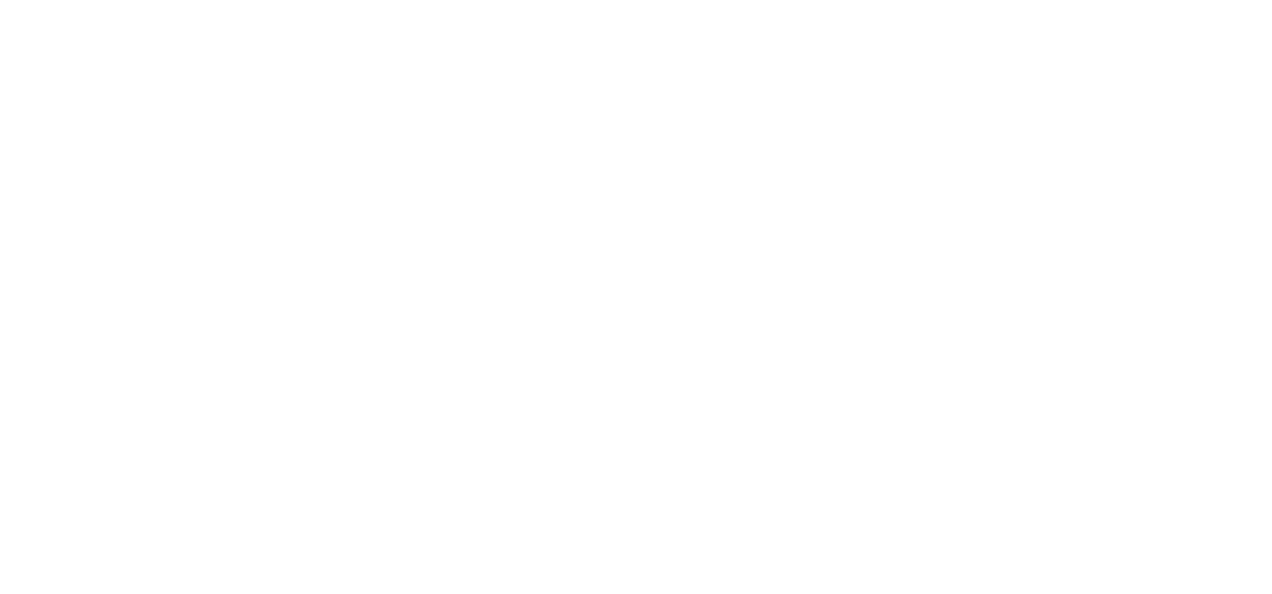 scroll, scrollTop: 0, scrollLeft: 0, axis: both 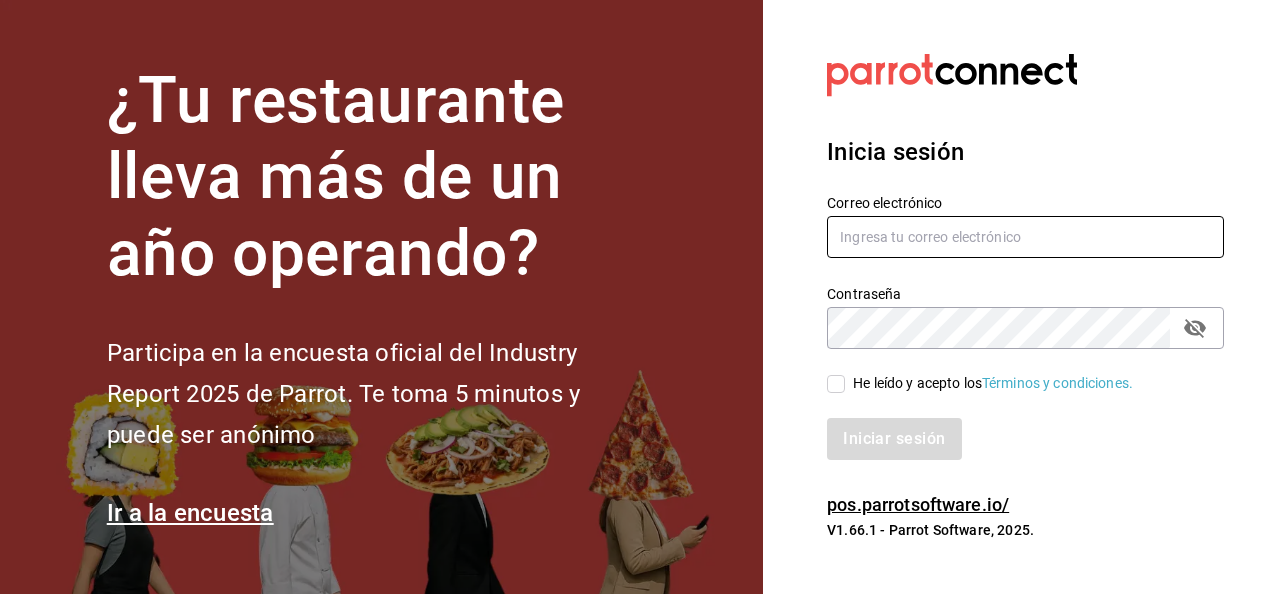 type on "mochomos.mitikah@example.com" 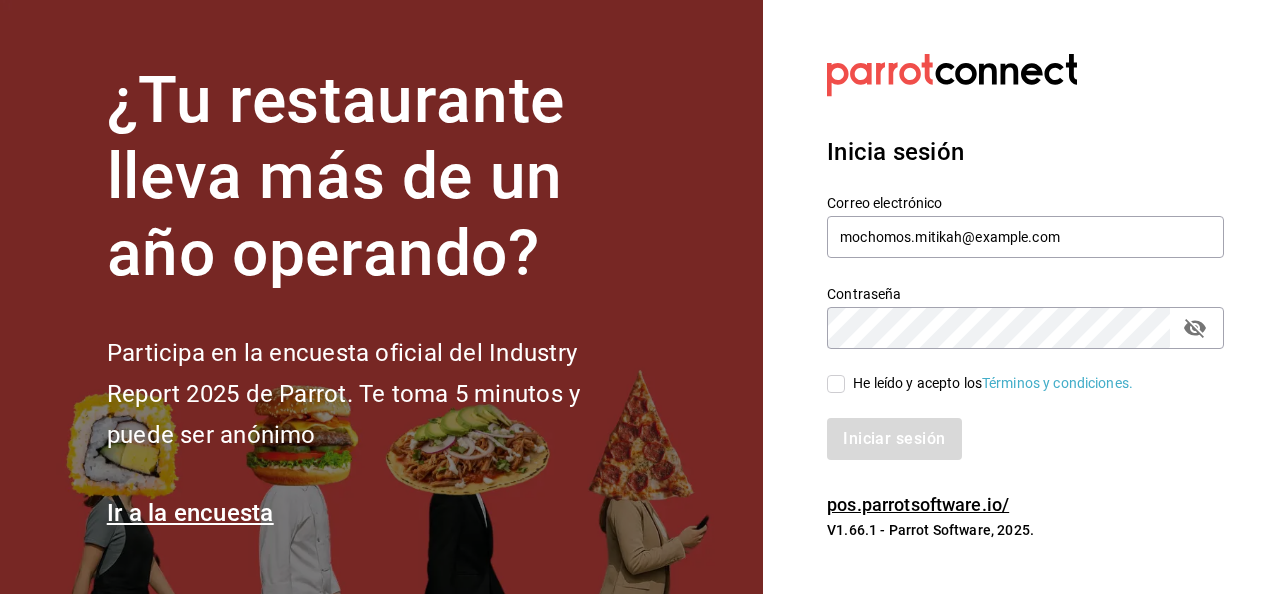 click on "He leído y acepto los  Términos y condiciones." at bounding box center [836, 384] 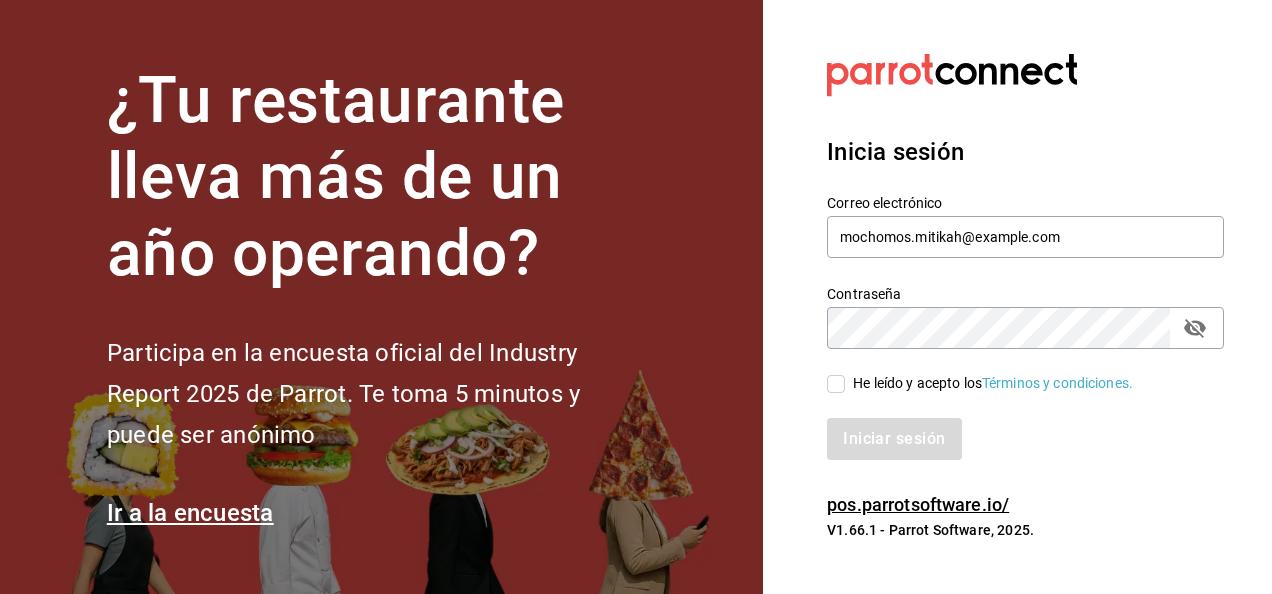 checkbox on "true" 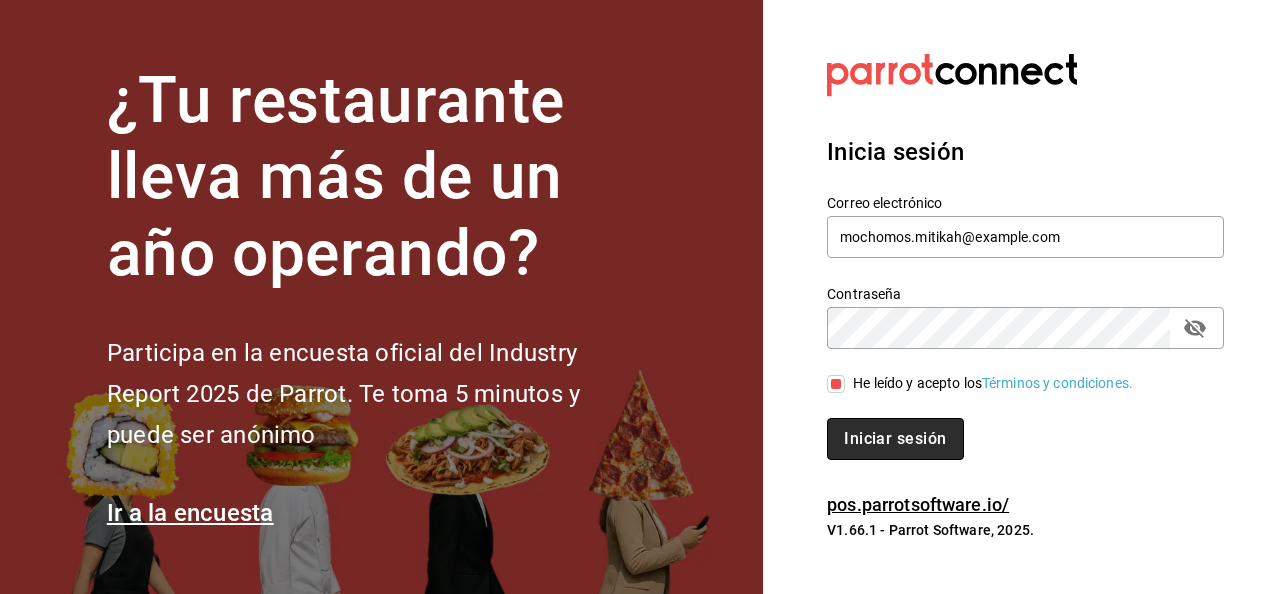 click on "Iniciar sesión" at bounding box center [895, 439] 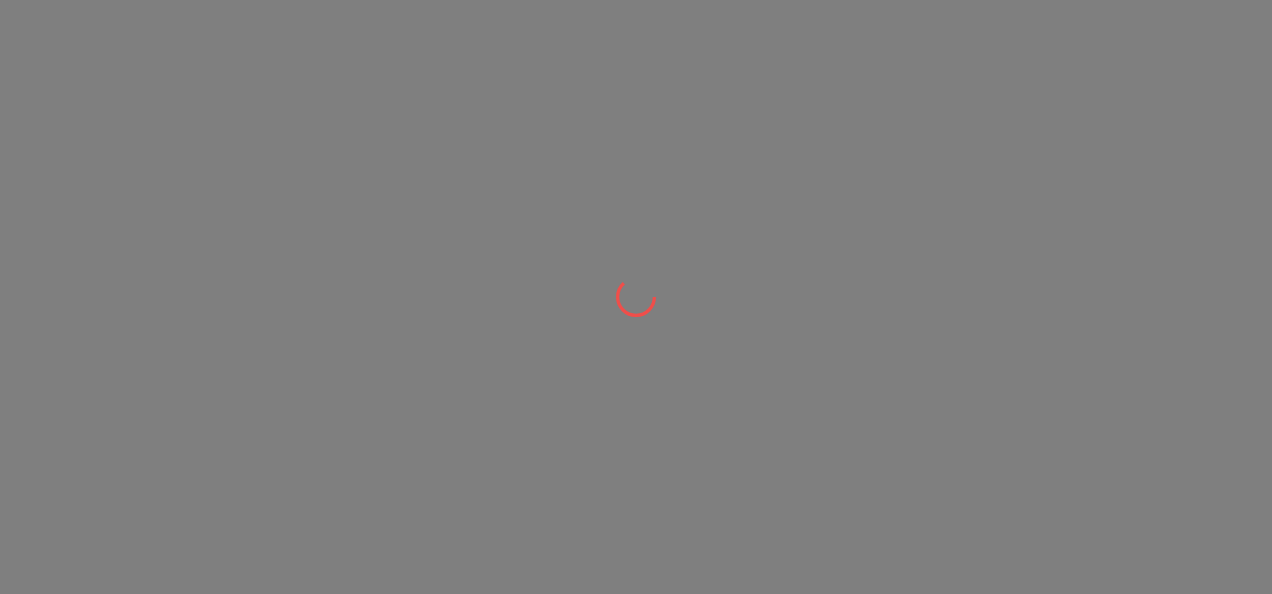 scroll, scrollTop: 0, scrollLeft: 0, axis: both 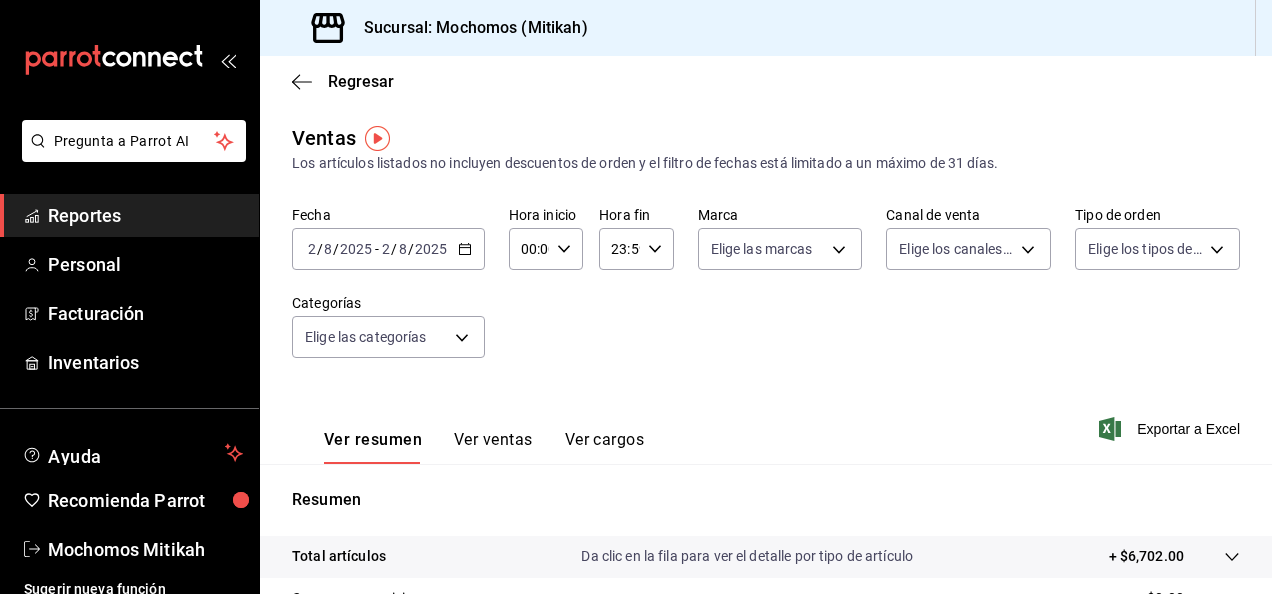 click on "2025-08-02 2 / 8 / 2025 - 2025-08-02 2 / 8 / 2025" at bounding box center (388, 249) 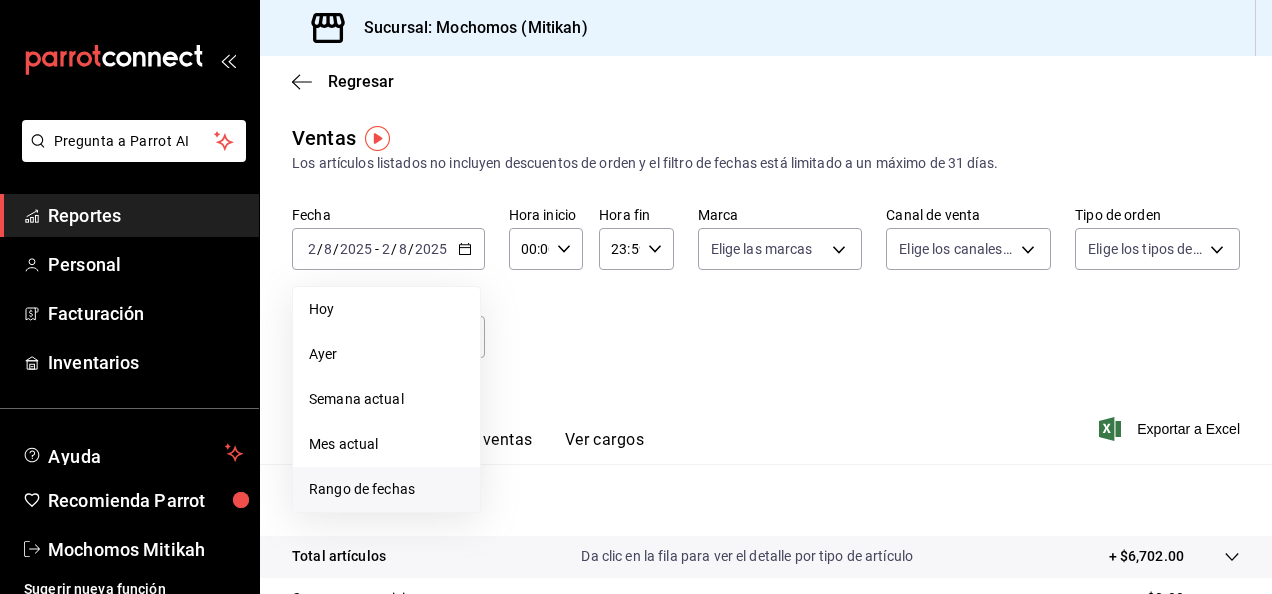 click on "Rango de fechas" at bounding box center (386, 489) 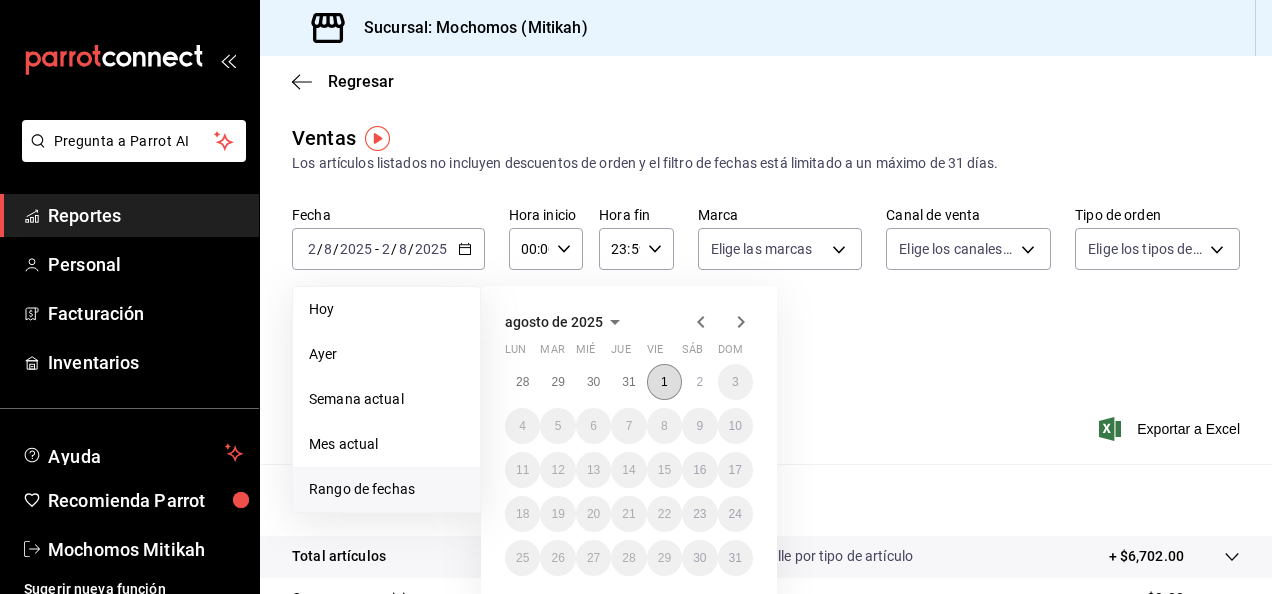 click on "1" at bounding box center [664, 382] 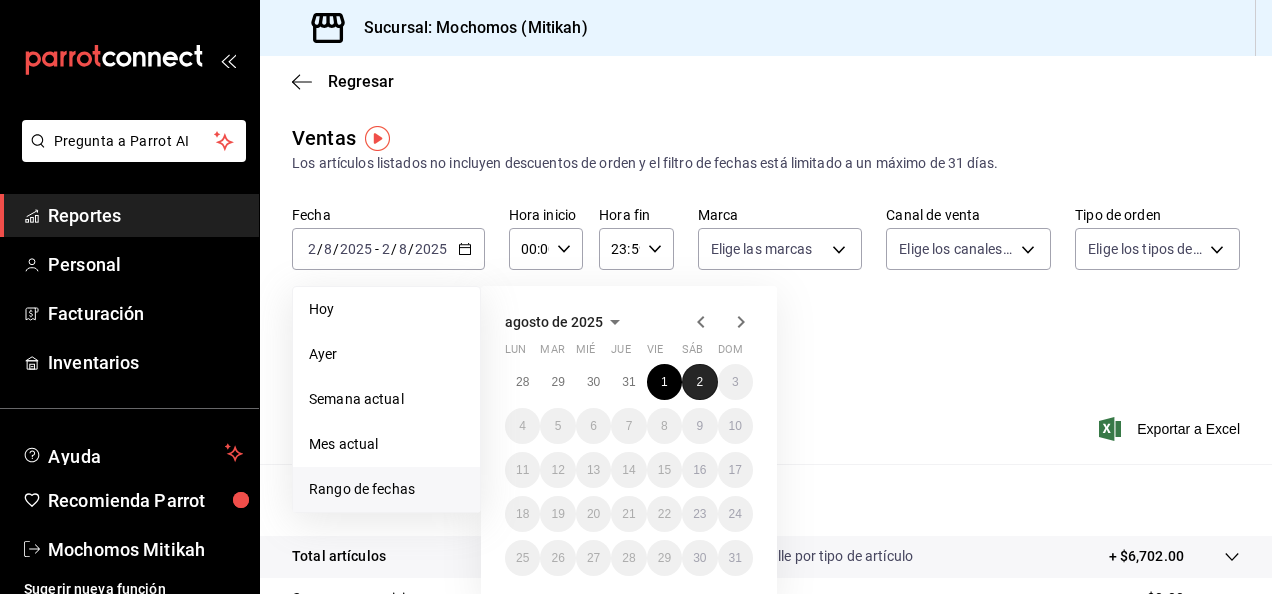 click on "2" at bounding box center (699, 382) 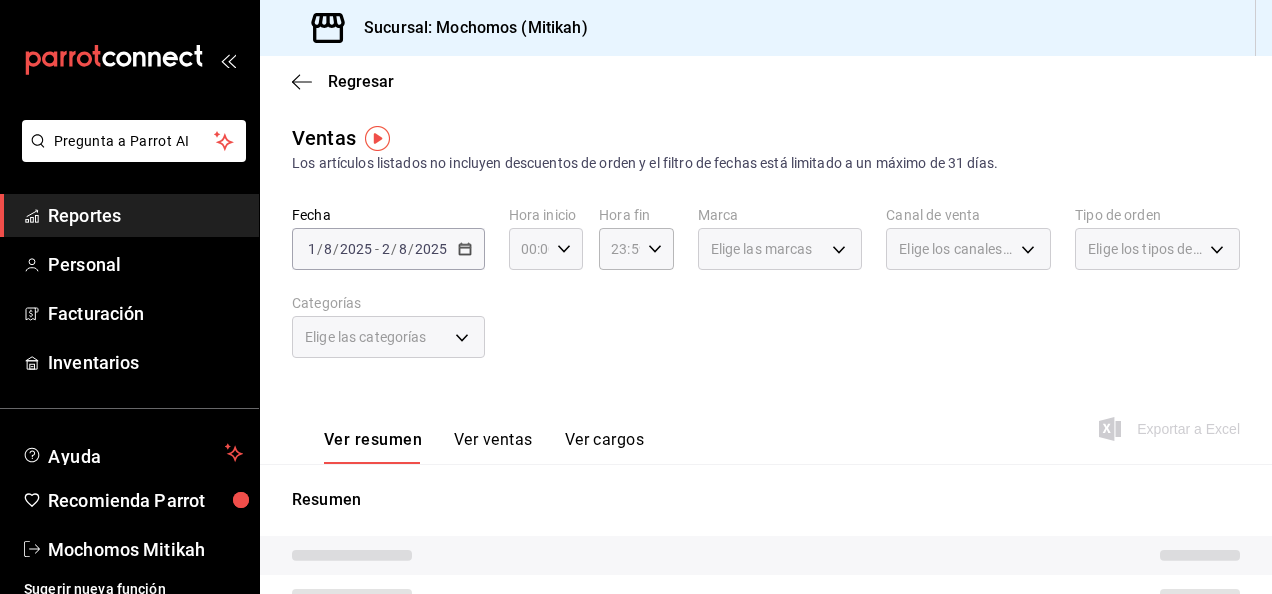 click 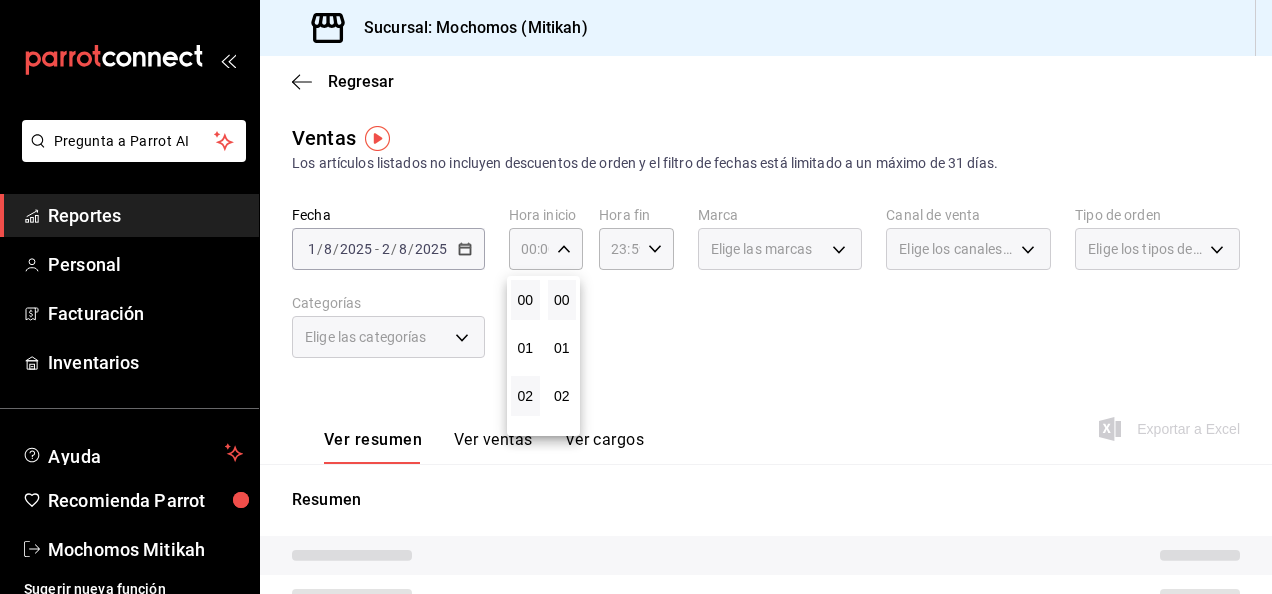 click on "02" at bounding box center (525, 396) 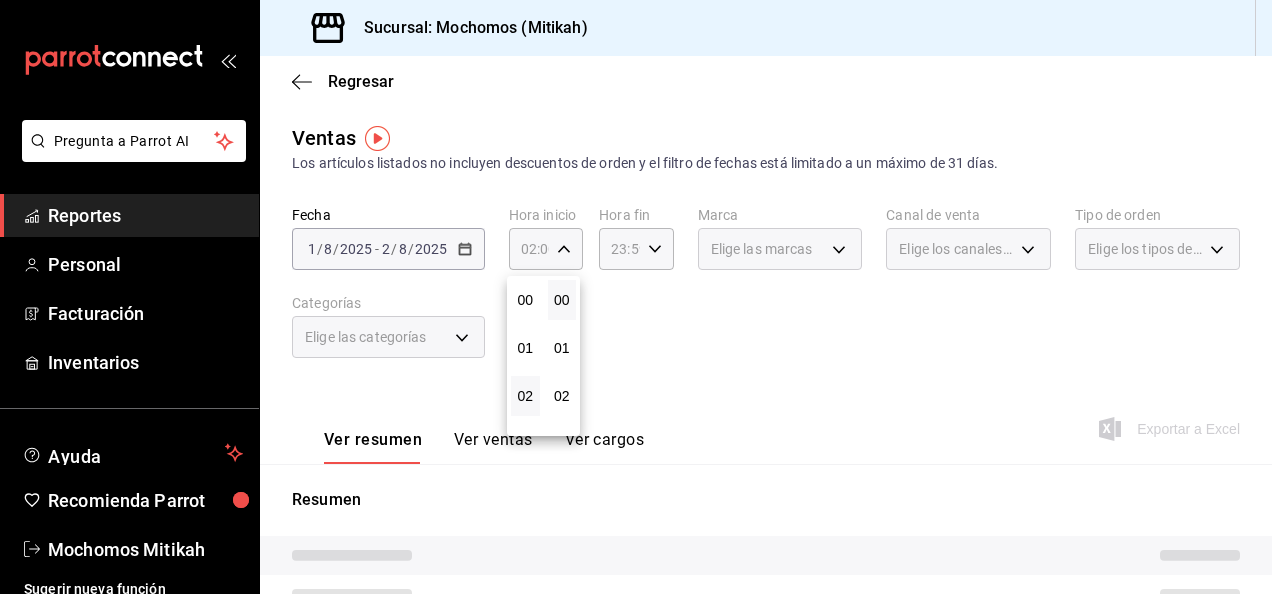 click on "02" at bounding box center (525, 396) 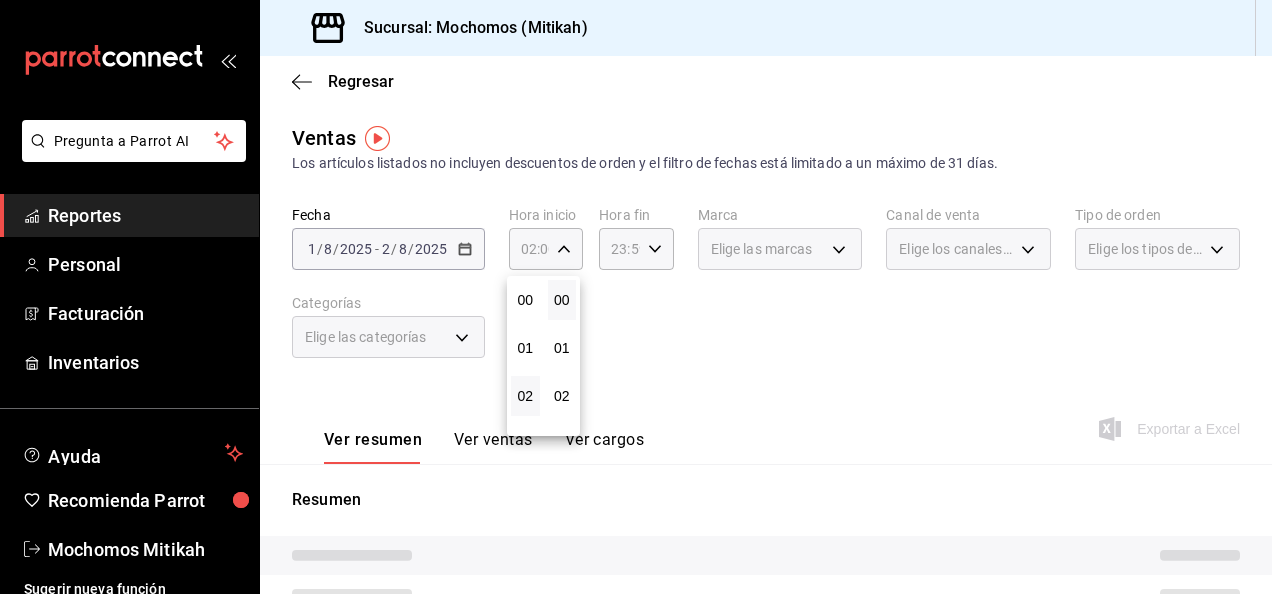type 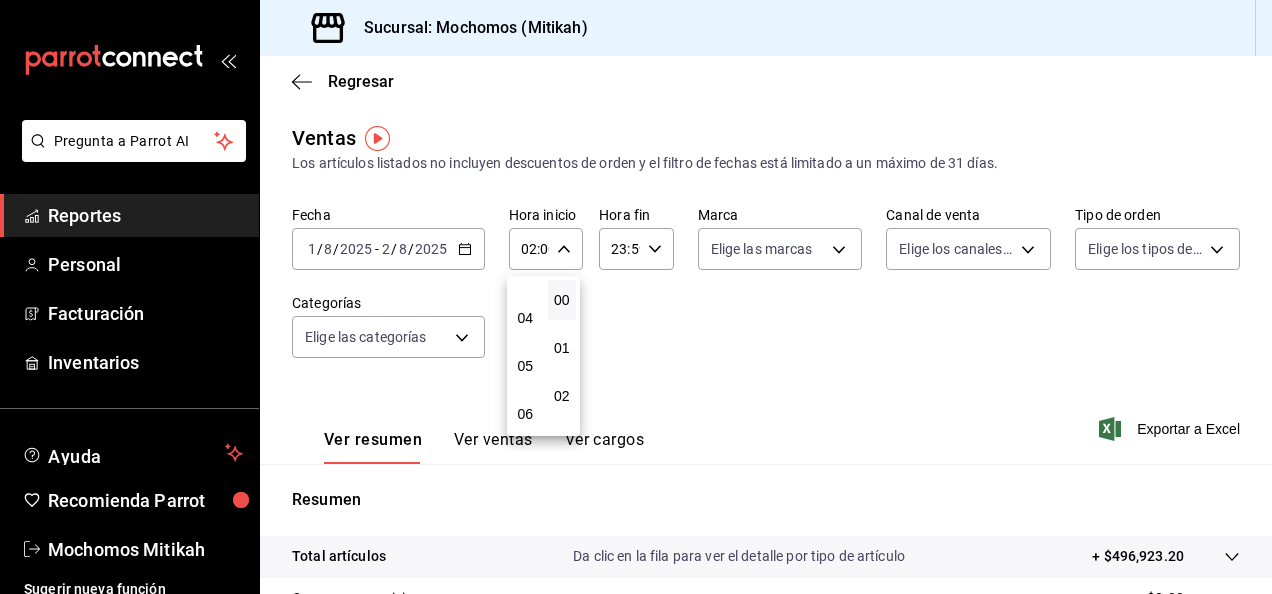 scroll, scrollTop: 200, scrollLeft: 0, axis: vertical 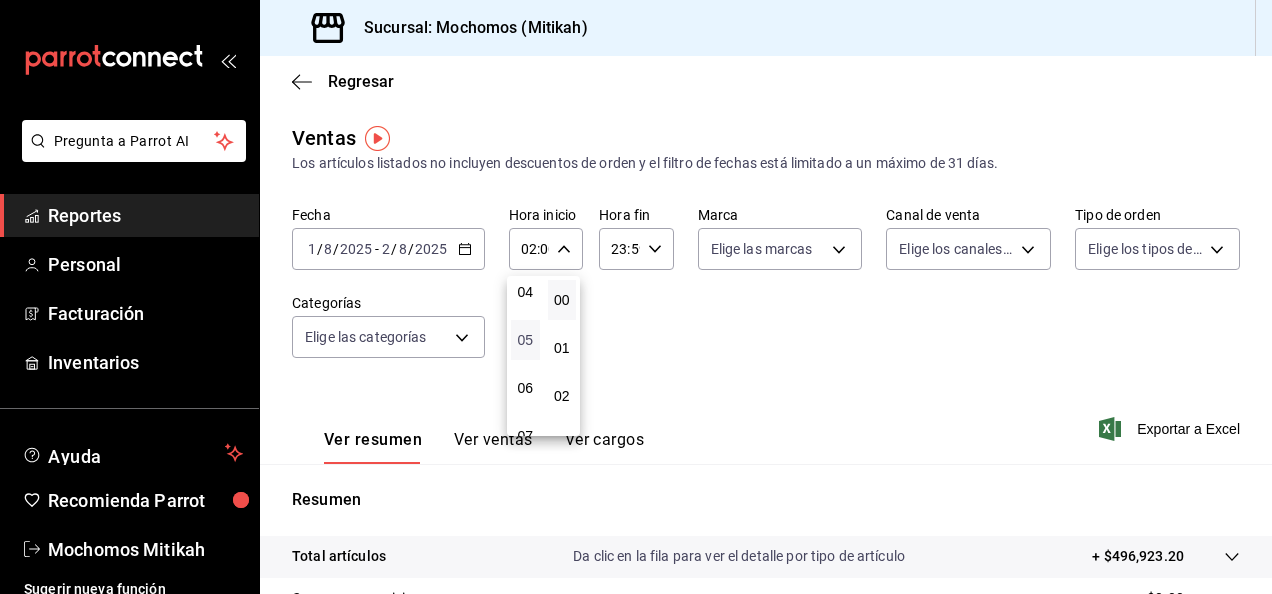 click on "05" at bounding box center [525, 340] 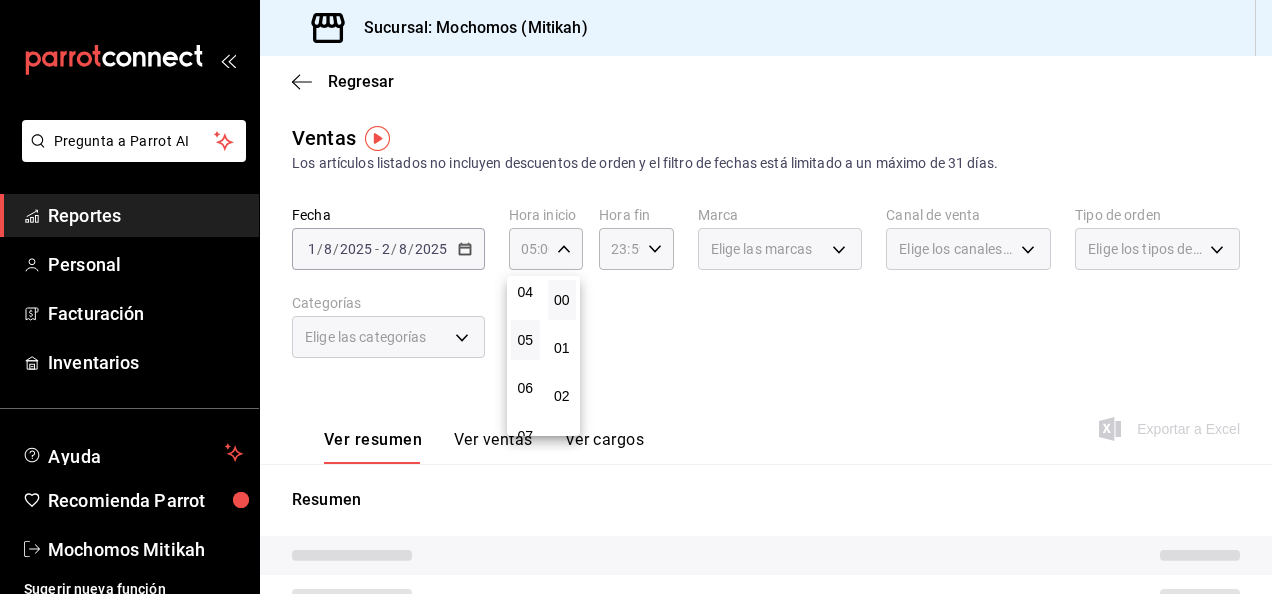 click at bounding box center [636, 297] 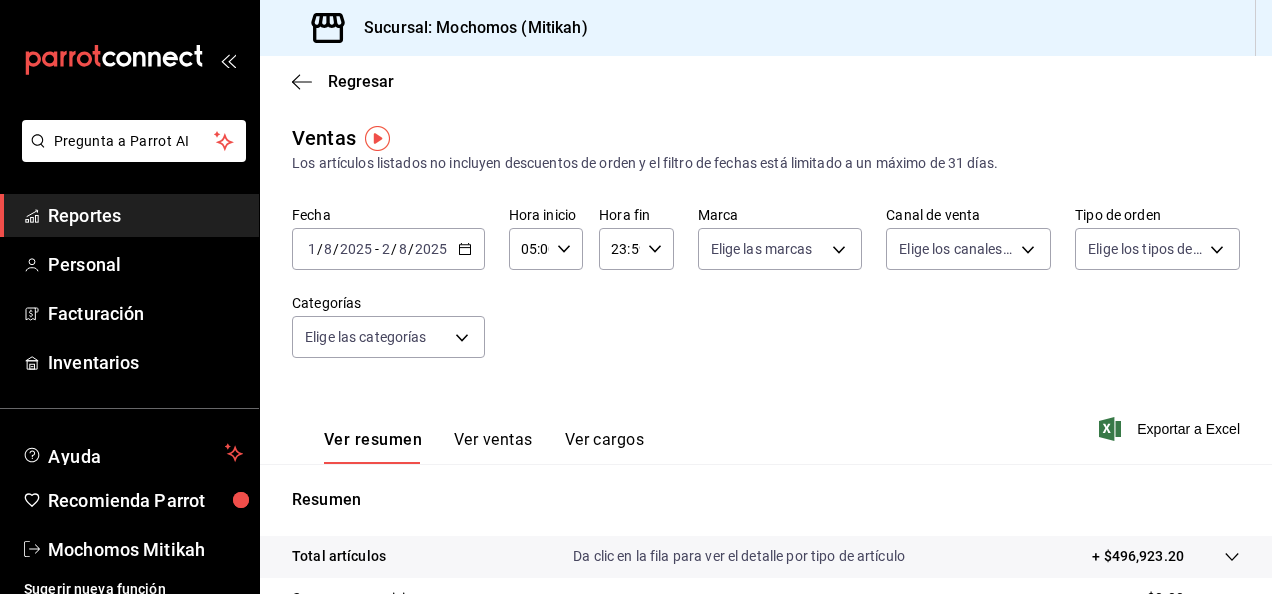 click 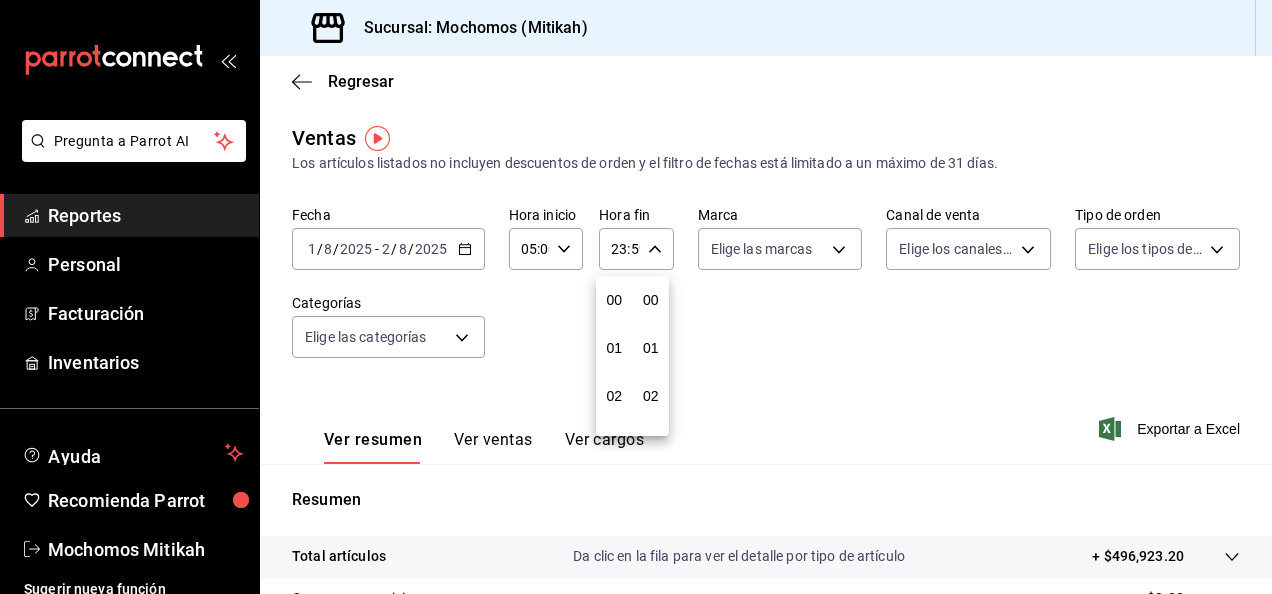 scroll, scrollTop: 992, scrollLeft: 0, axis: vertical 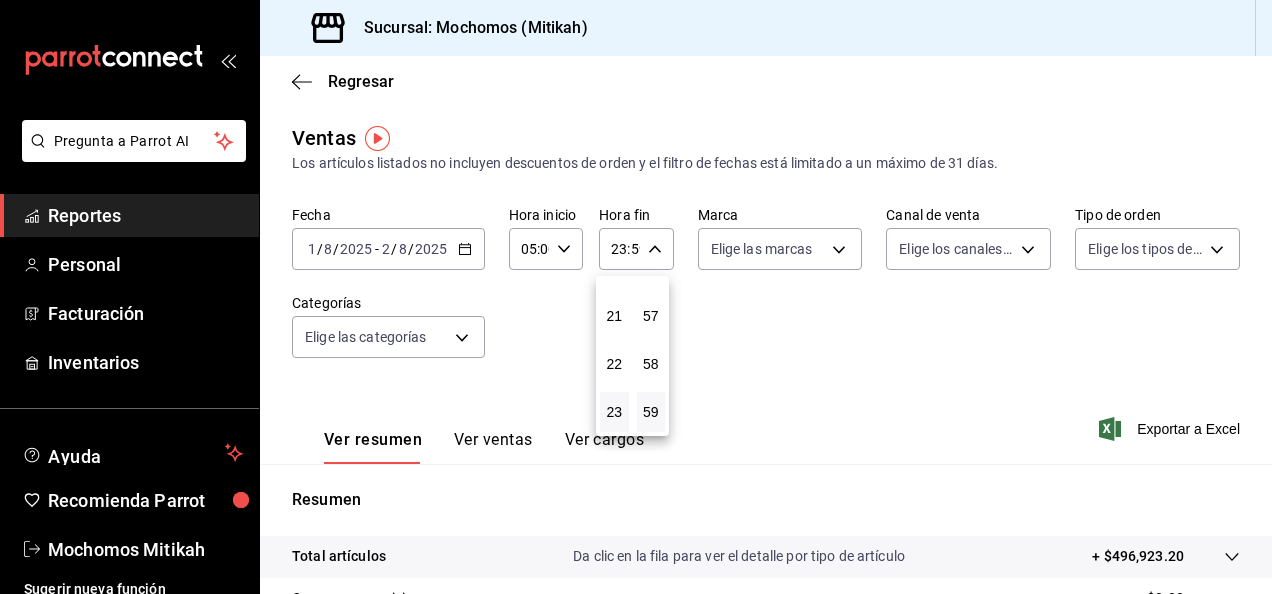 click on "22" at bounding box center (614, 364) 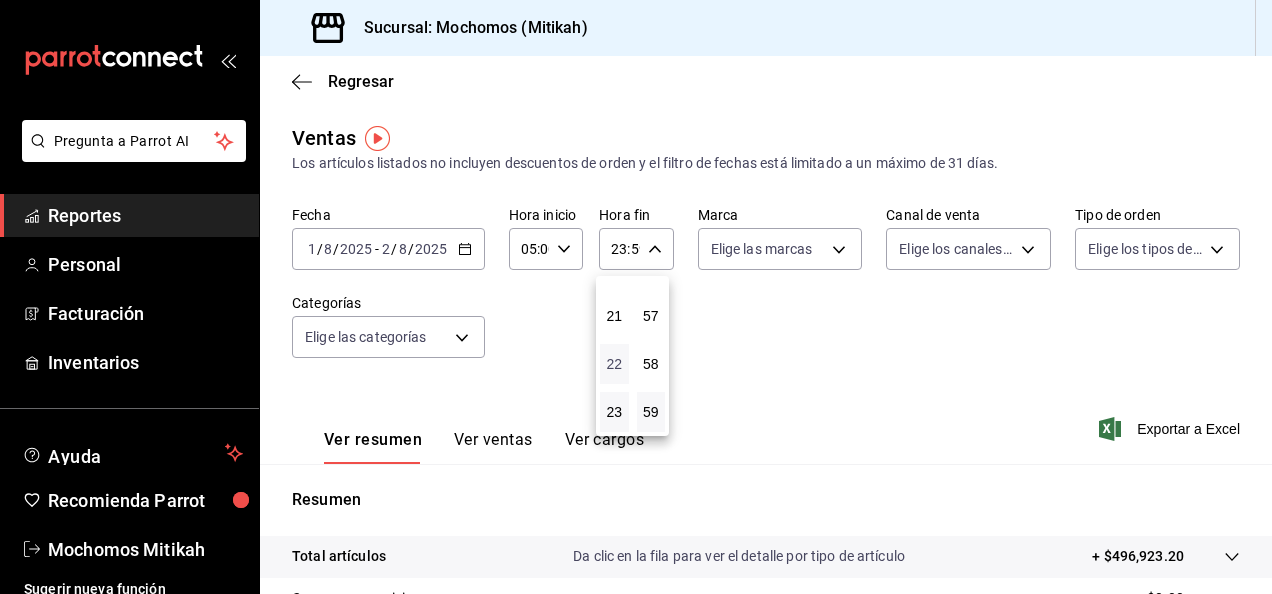 click on "22" at bounding box center (614, 364) 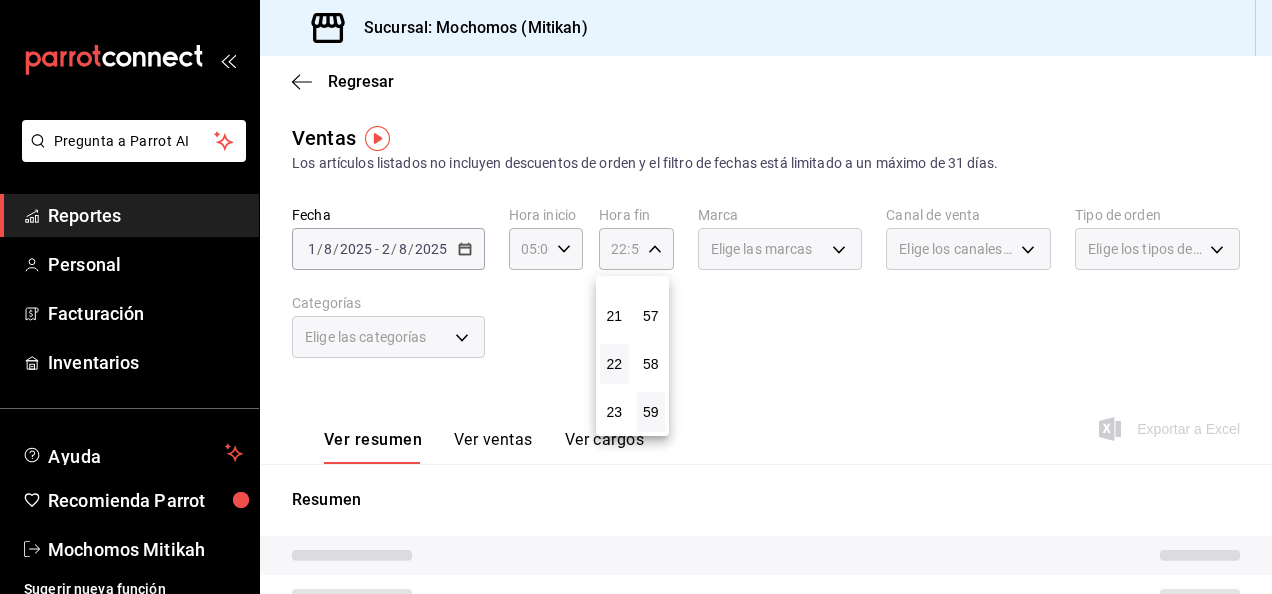type 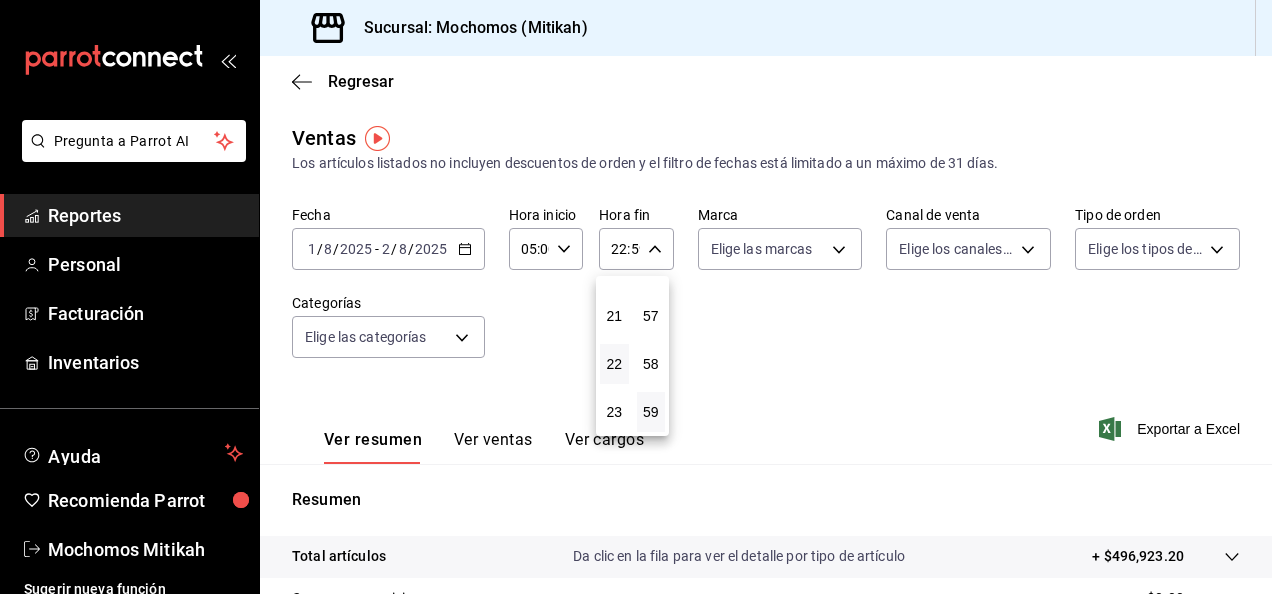 click on "22" at bounding box center (614, 364) 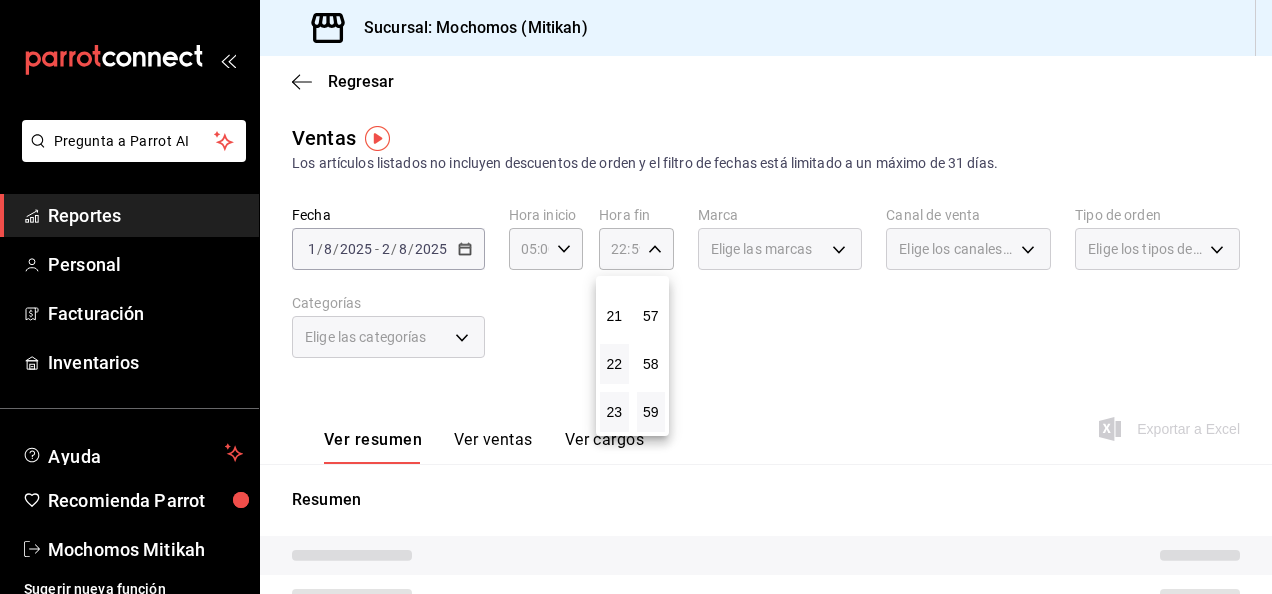 click on "23" at bounding box center [614, 412] 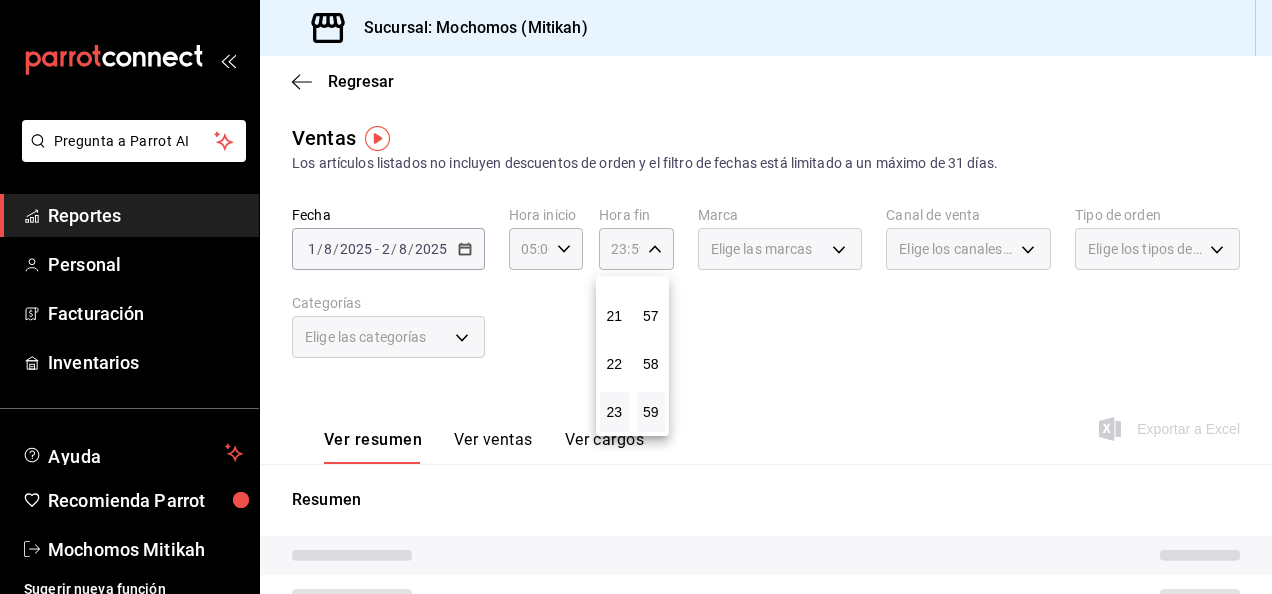 type 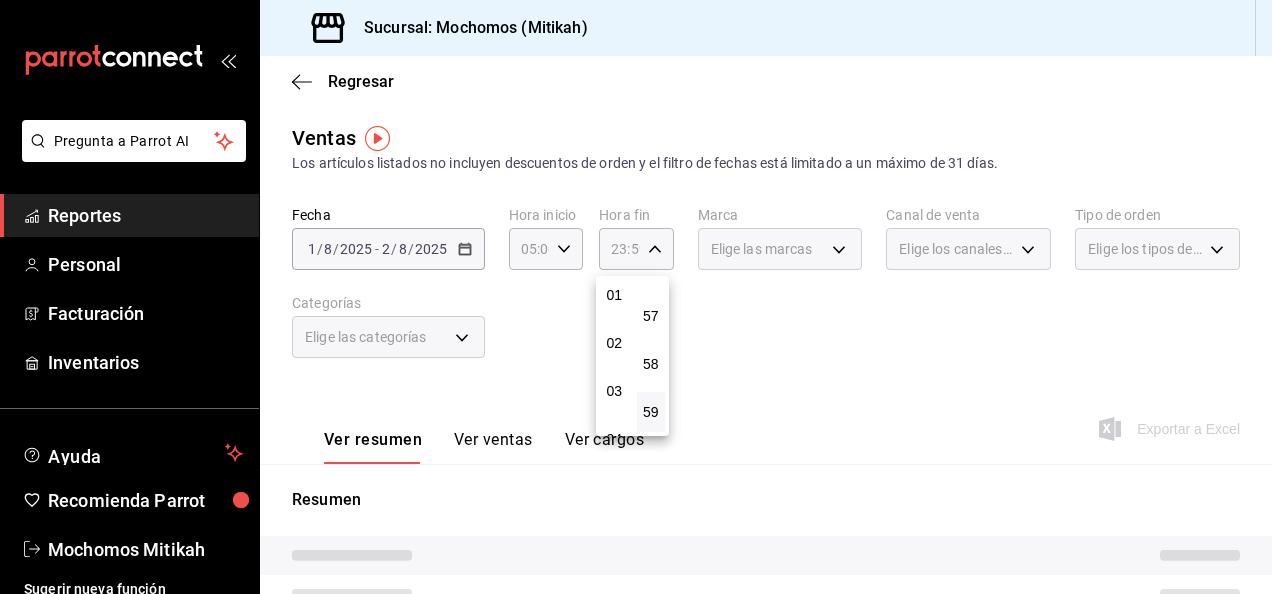 scroll, scrollTop: 0, scrollLeft: 0, axis: both 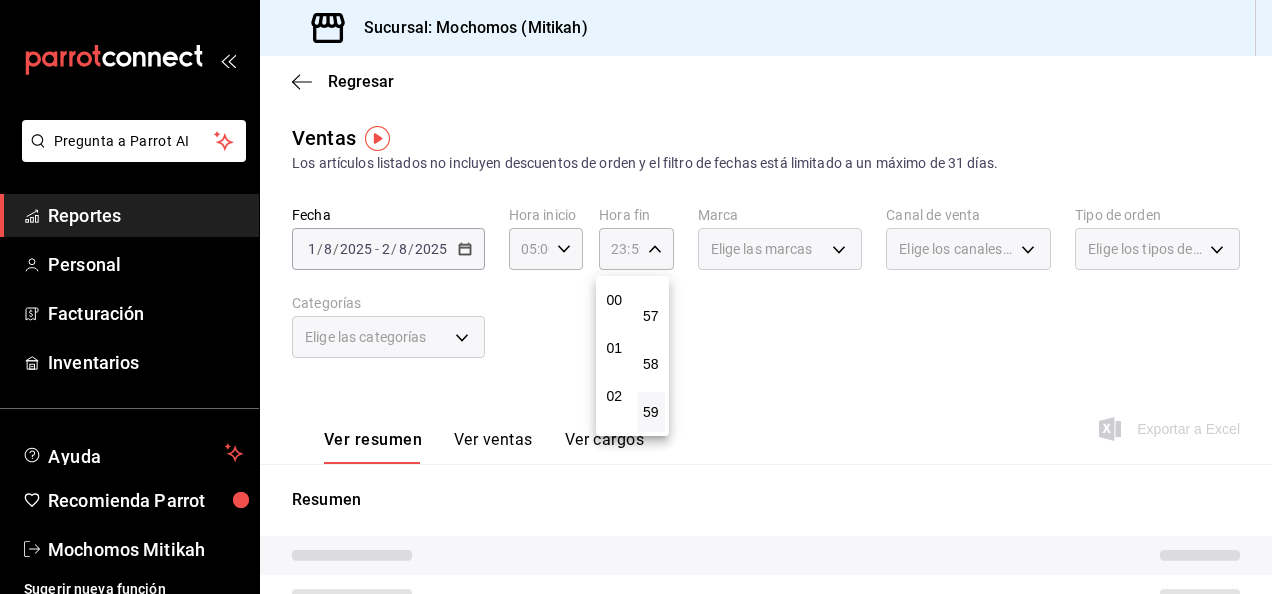 click on "02" at bounding box center (614, 396) 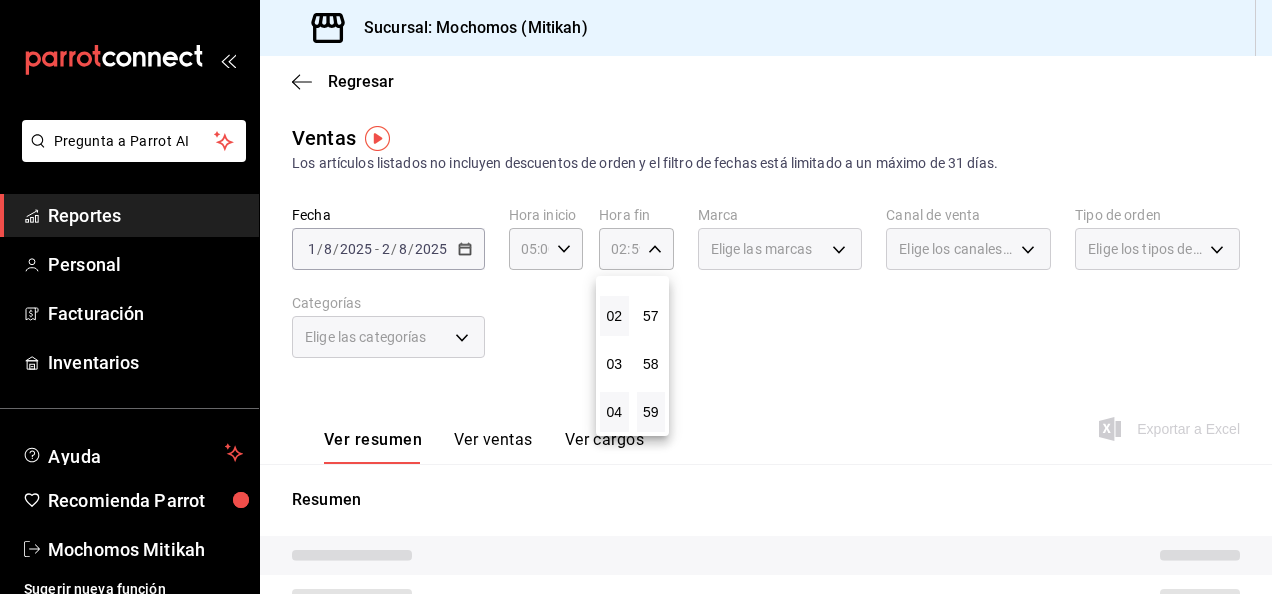 scroll, scrollTop: 120, scrollLeft: 0, axis: vertical 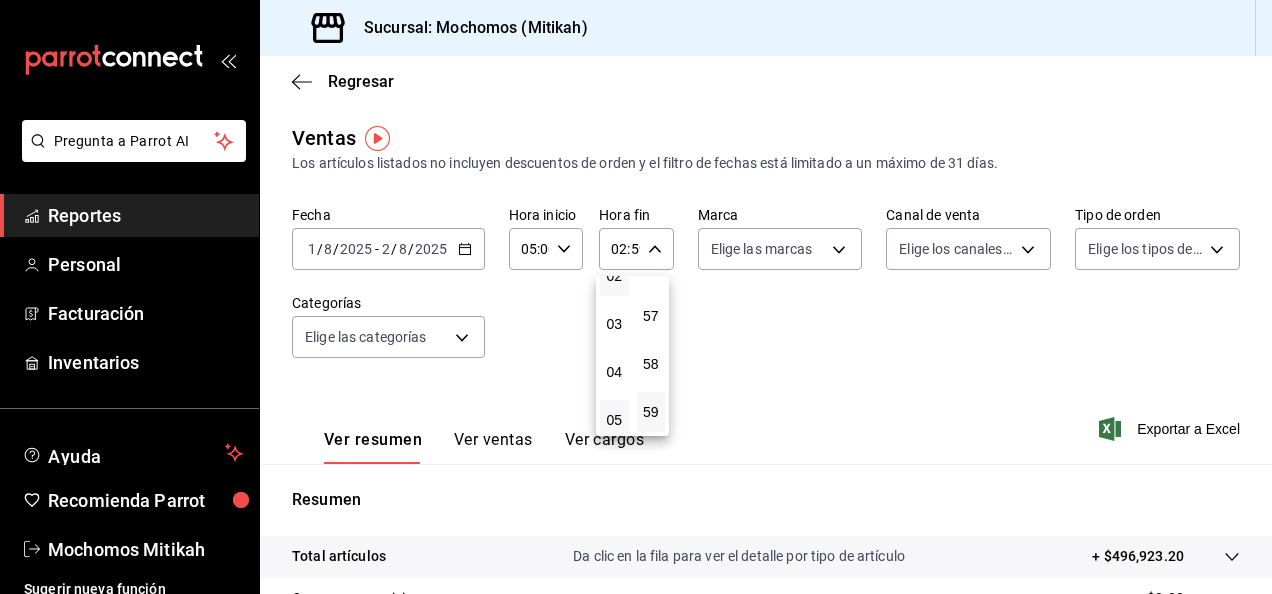 click on "05" at bounding box center [614, 420] 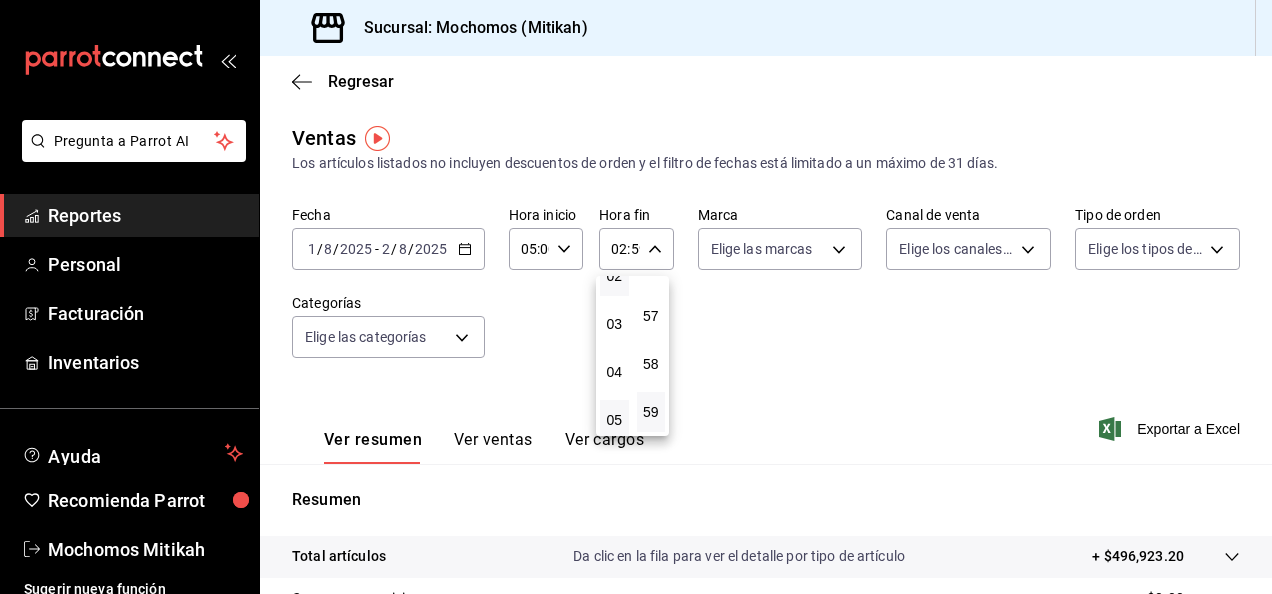 type on "05:59" 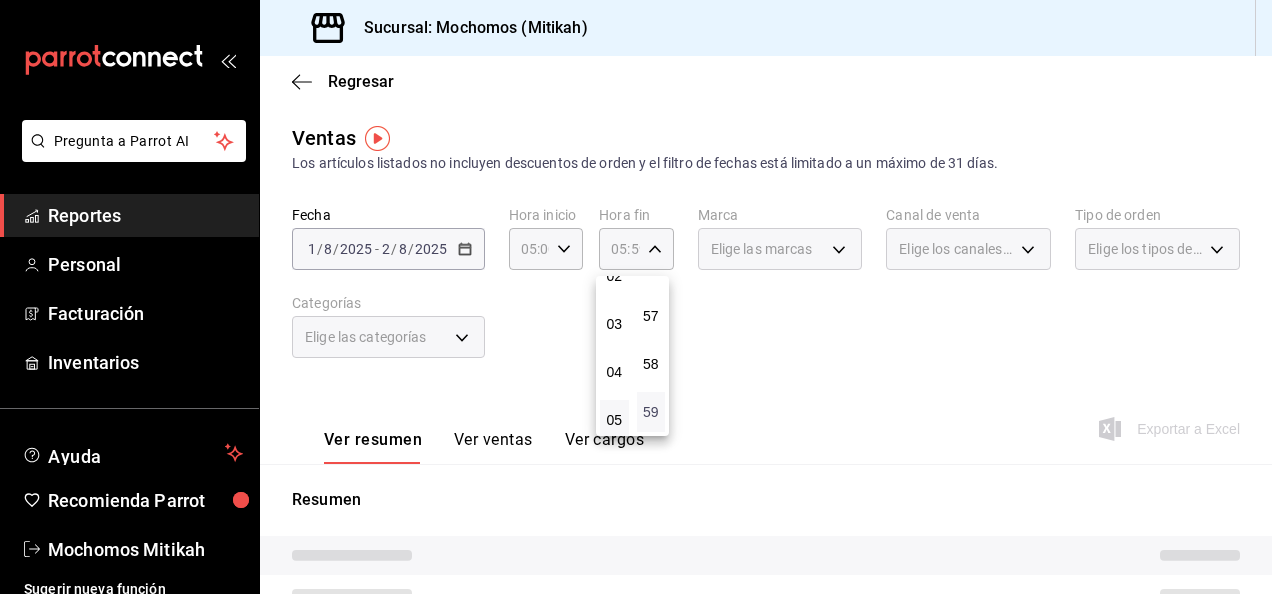 click on "59" at bounding box center [651, 412] 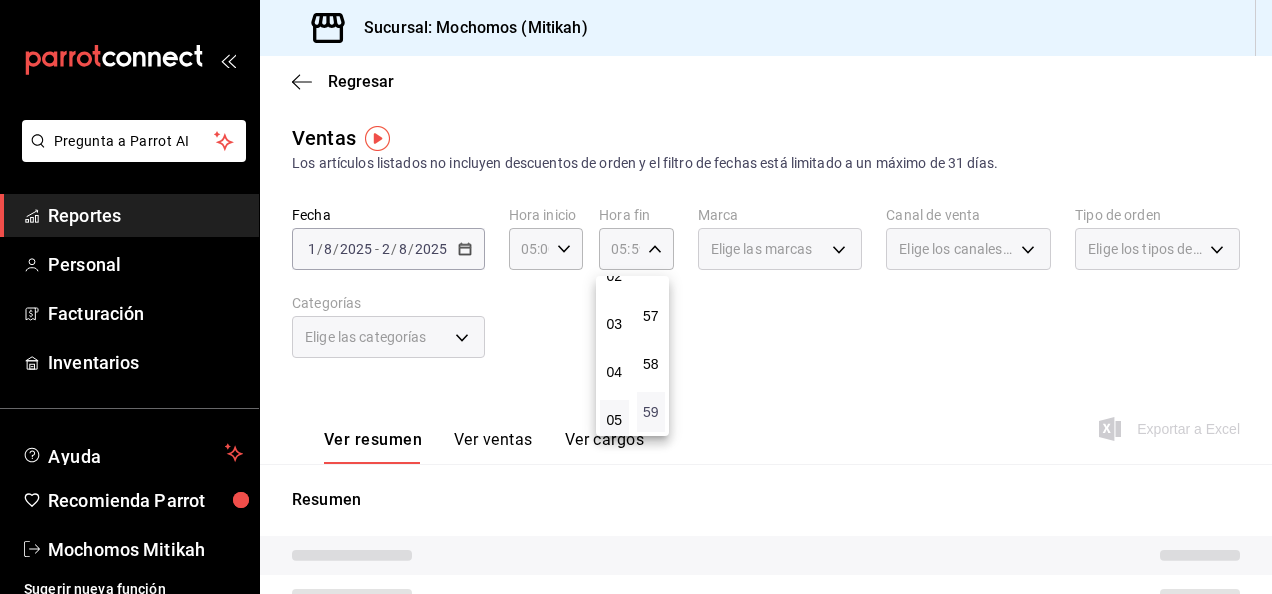 type 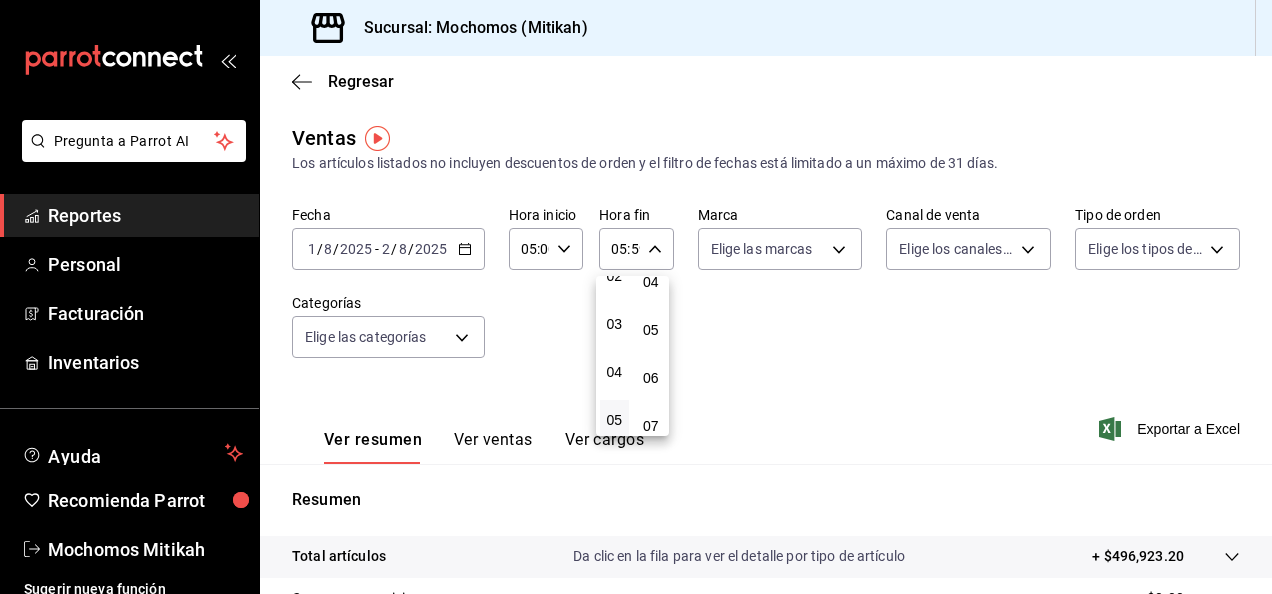 scroll, scrollTop: 0, scrollLeft: 0, axis: both 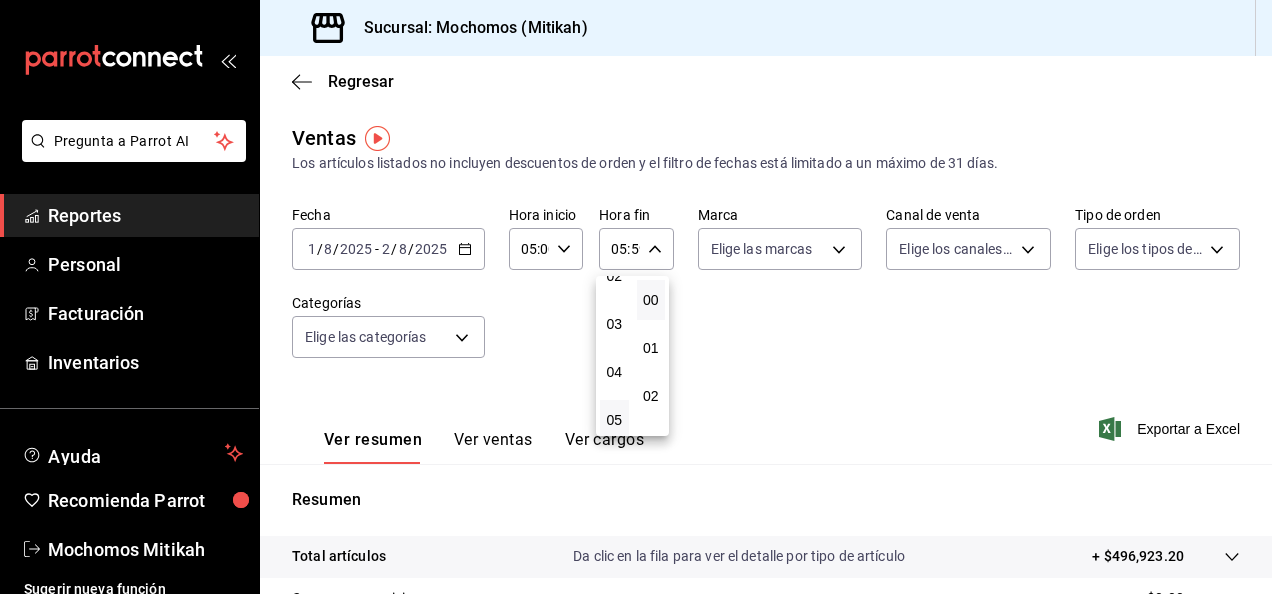 click on "00" at bounding box center (651, 300) 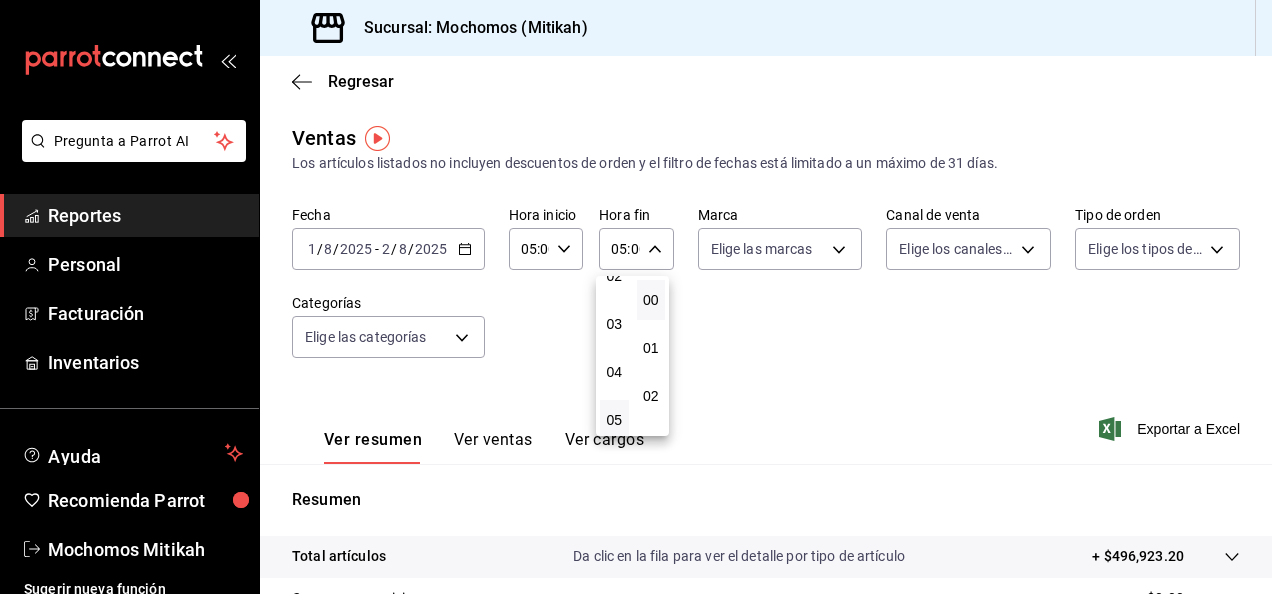click at bounding box center (636, 297) 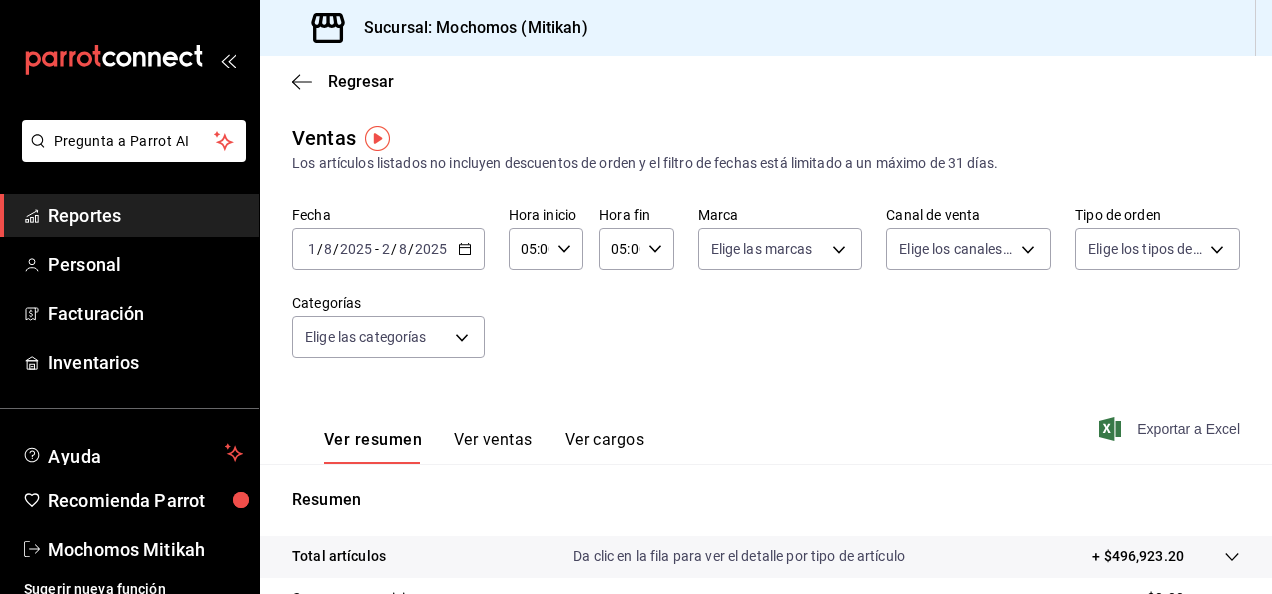 click on "Exportar a Excel" at bounding box center (1171, 429) 